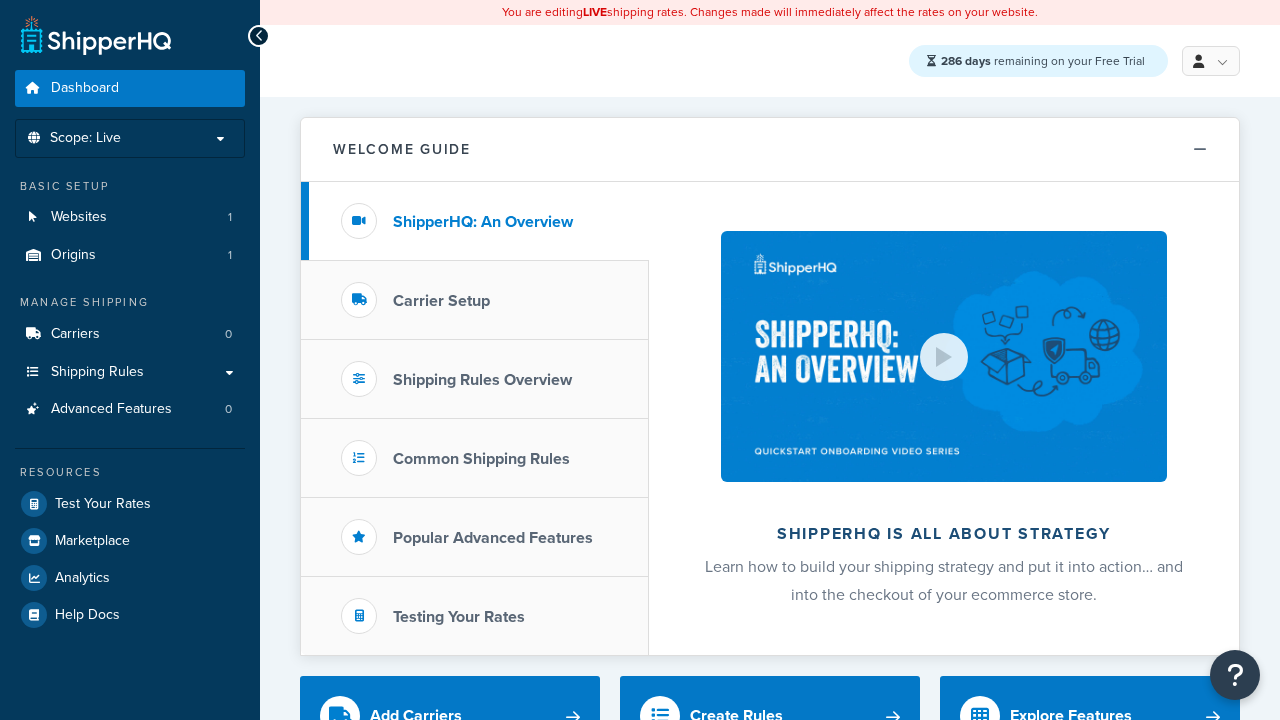 scroll, scrollTop: 0, scrollLeft: 0, axis: both 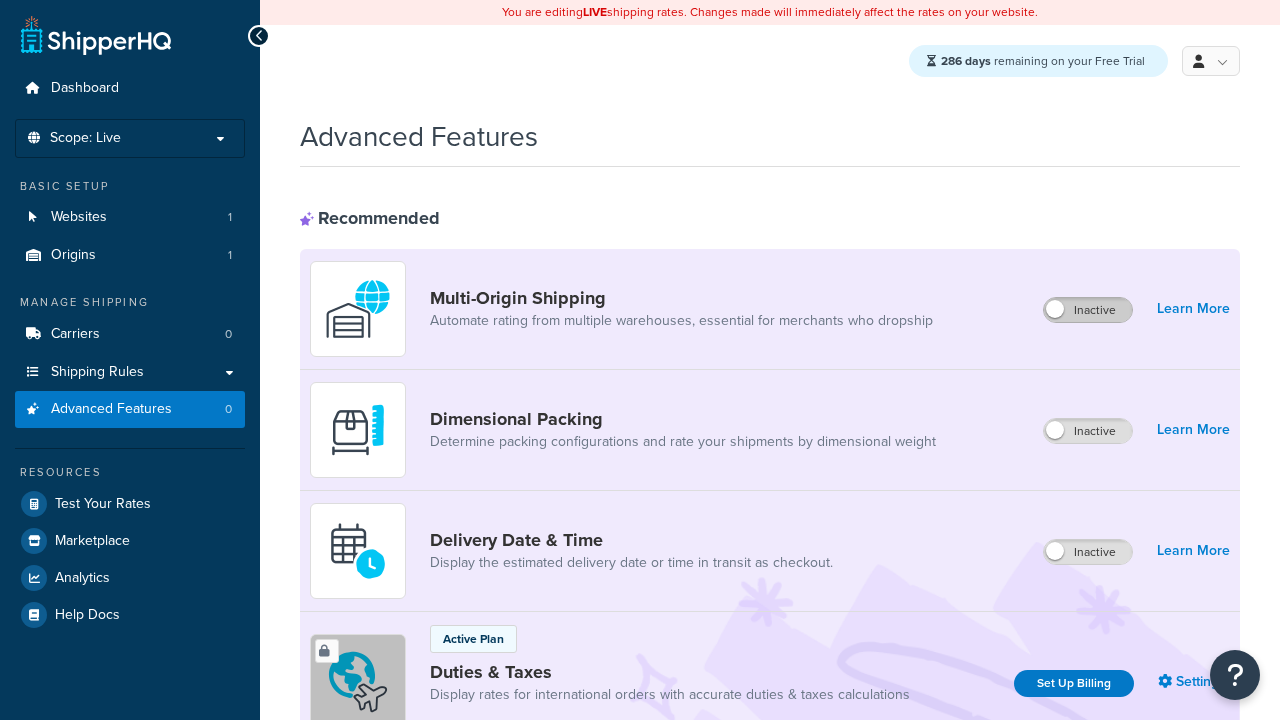 click on "Inactive" at bounding box center (1088, 310) 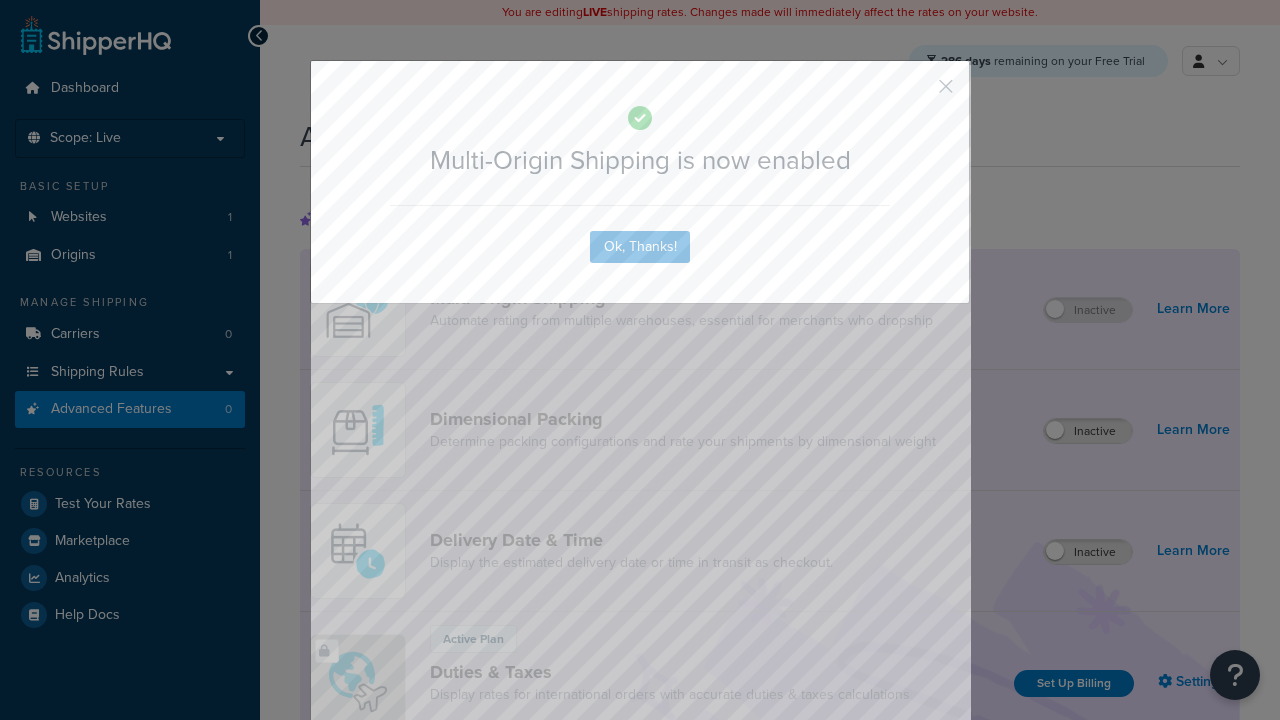 scroll, scrollTop: 0, scrollLeft: 0, axis: both 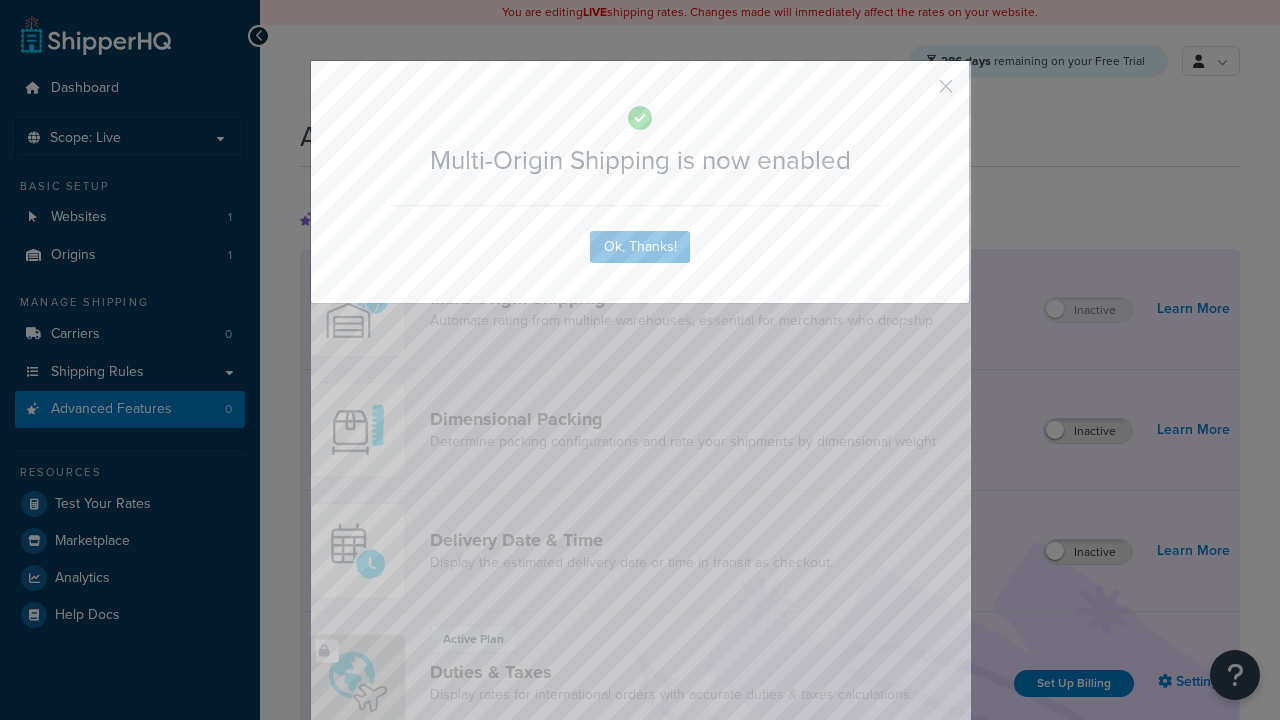 click at bounding box center [916, 93] 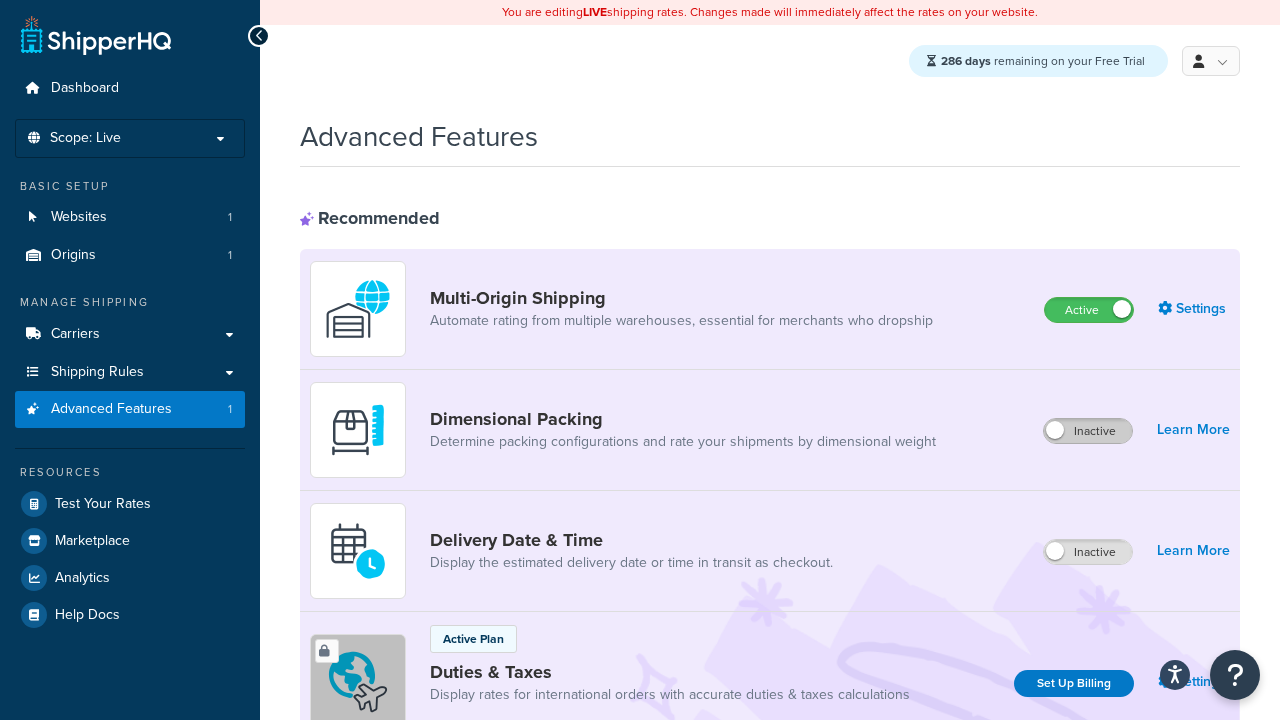 click on "Inactive" at bounding box center (1088, 431) 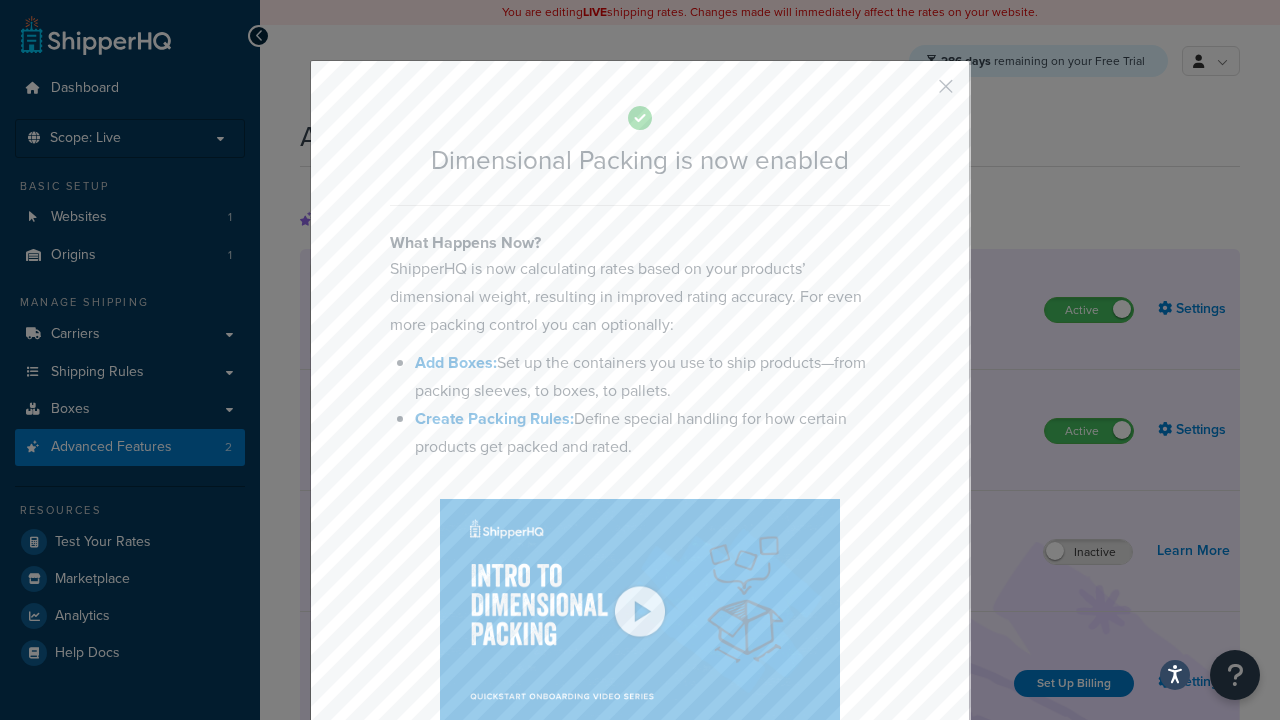 click at bounding box center [916, 93] 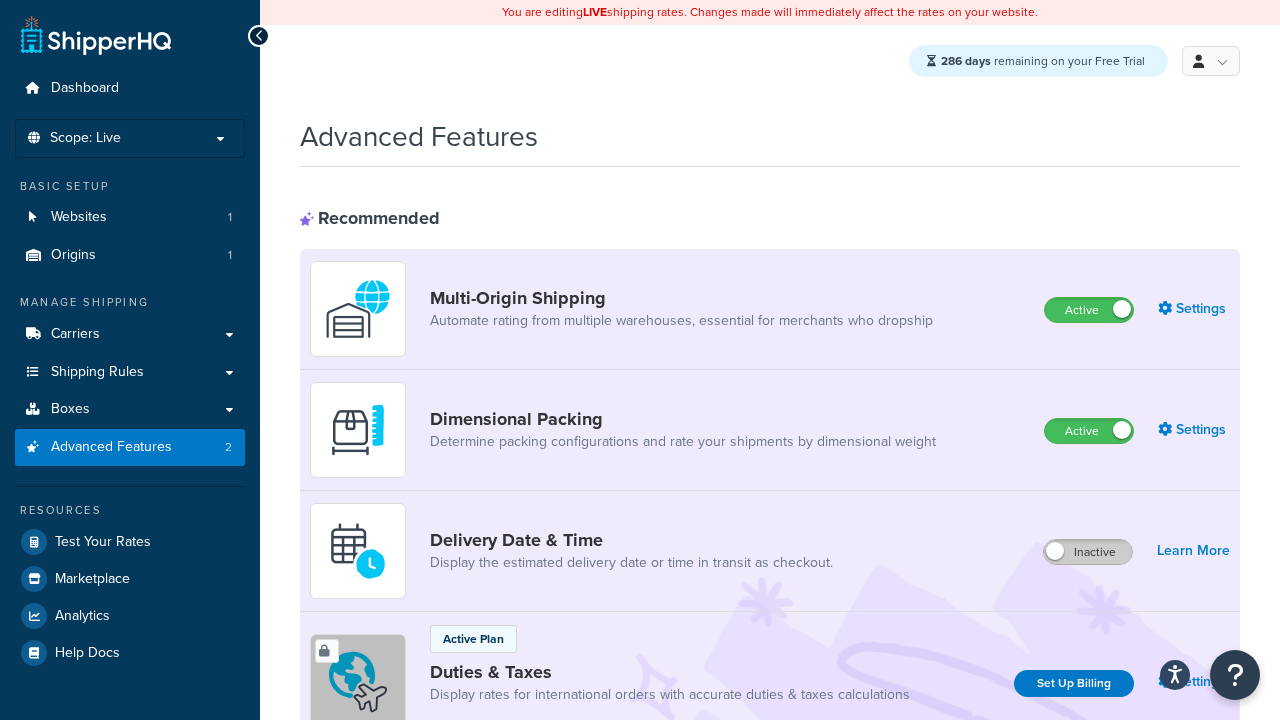 click on "Inactive" at bounding box center (1088, 552) 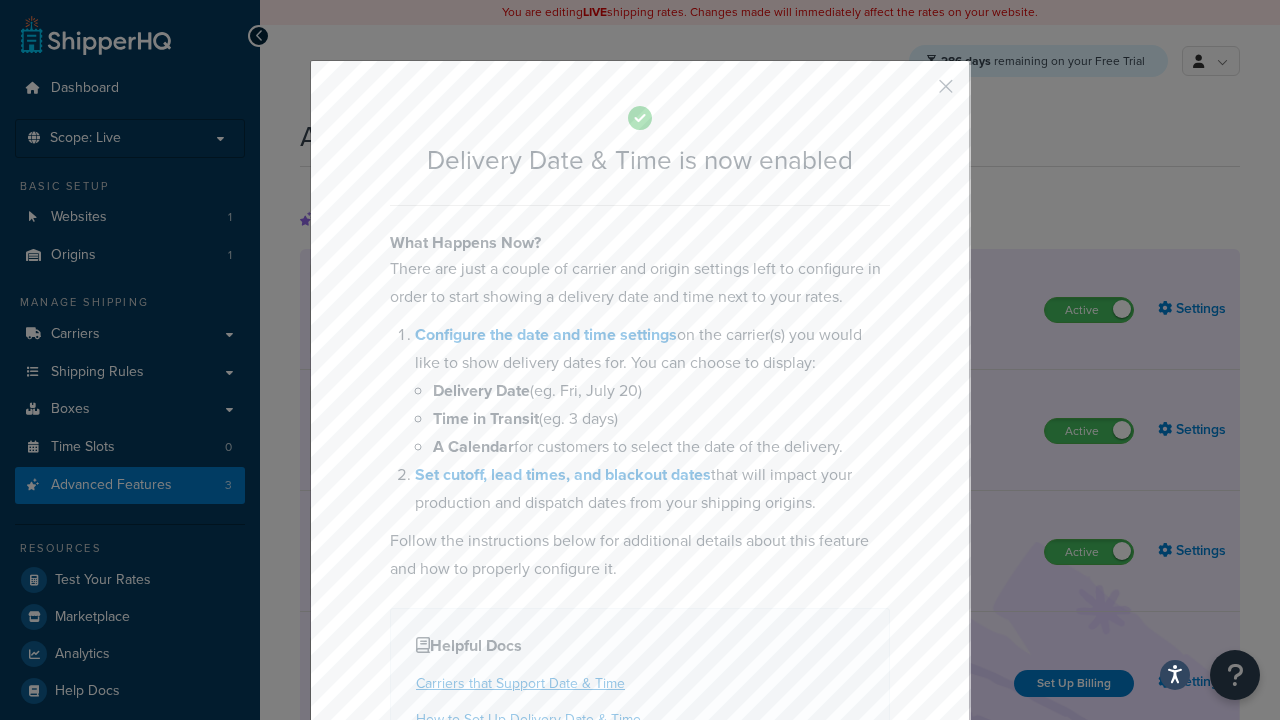 click at bounding box center [916, 93] 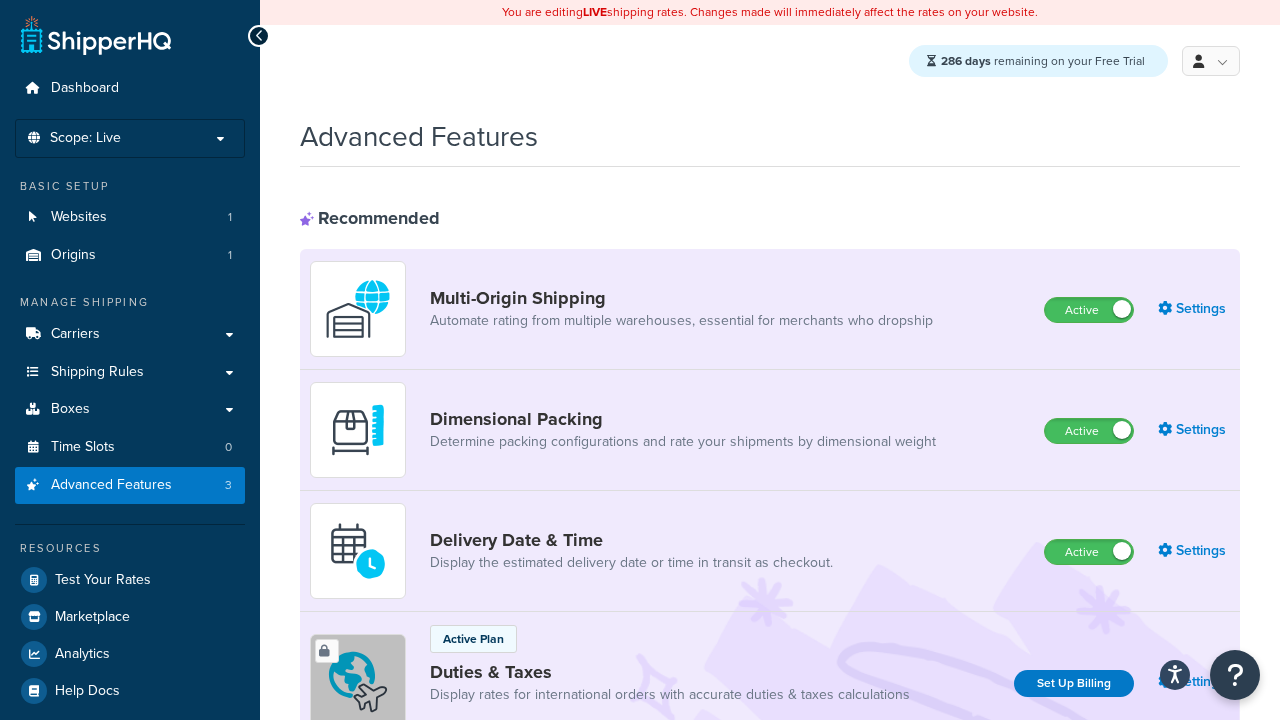 click on "Inactive" at bounding box center (1088, 887) 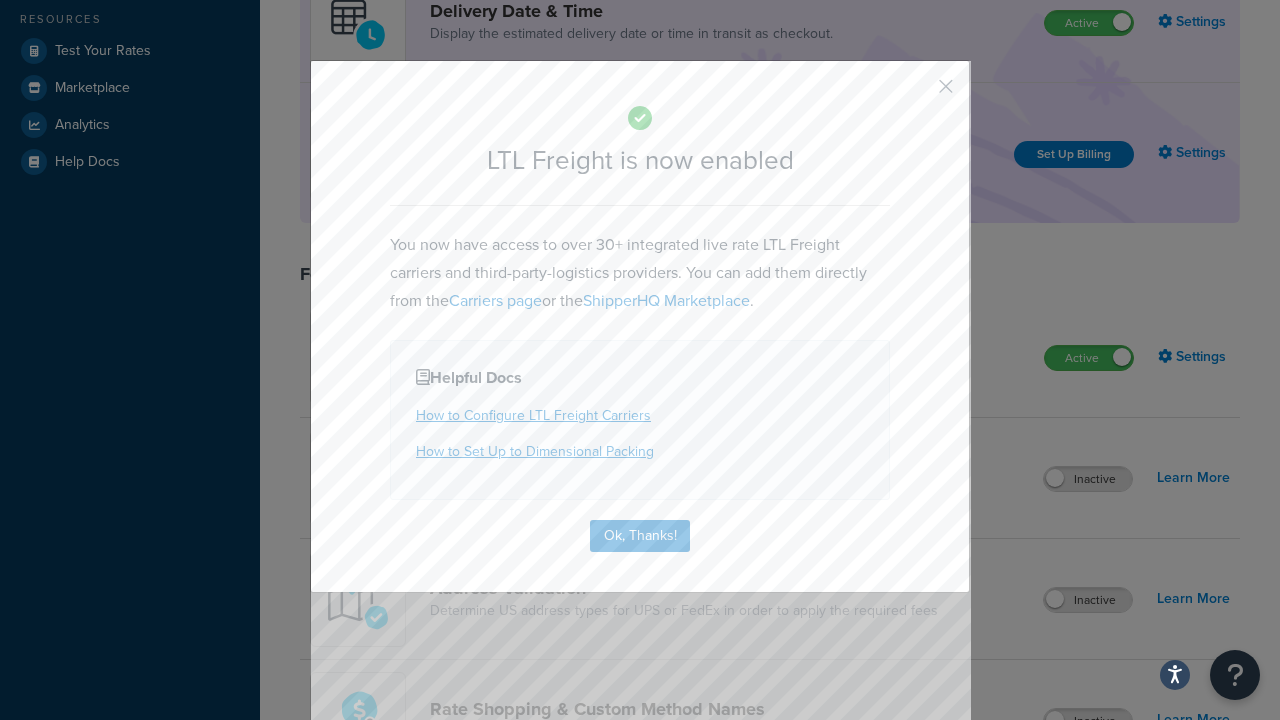 click at bounding box center [916, 93] 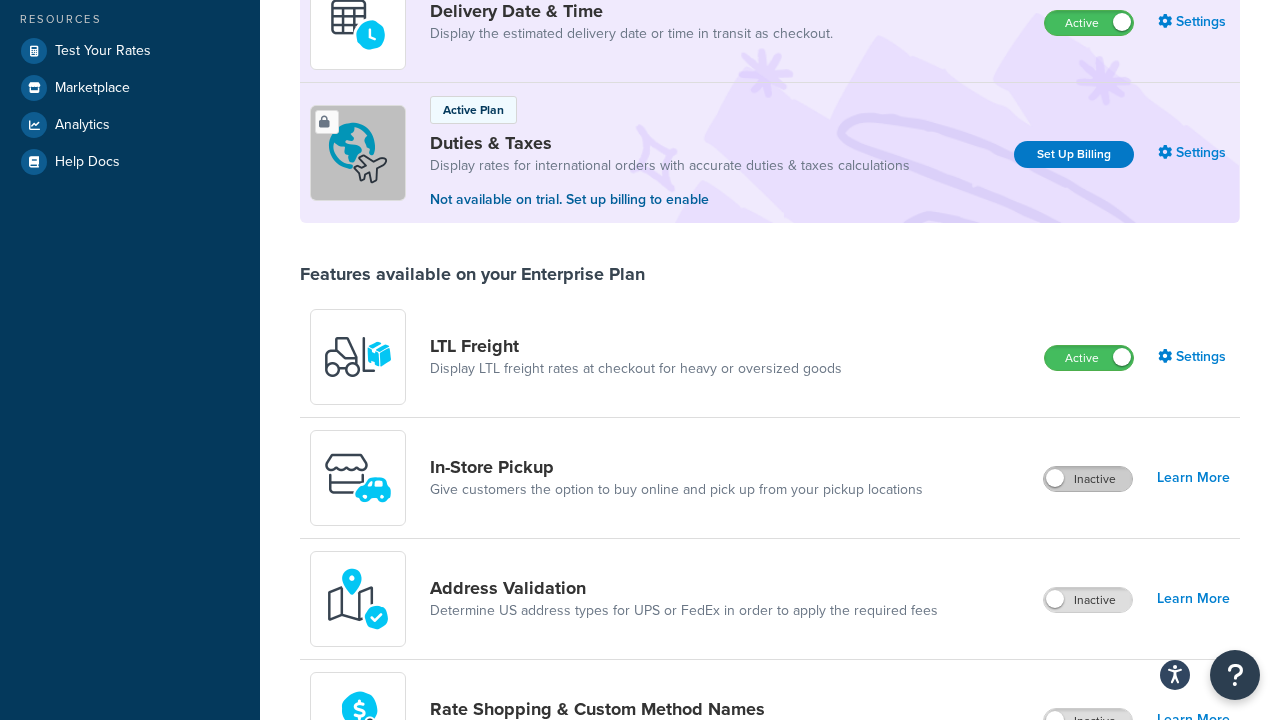 click on "Inactive" at bounding box center (1088, 479) 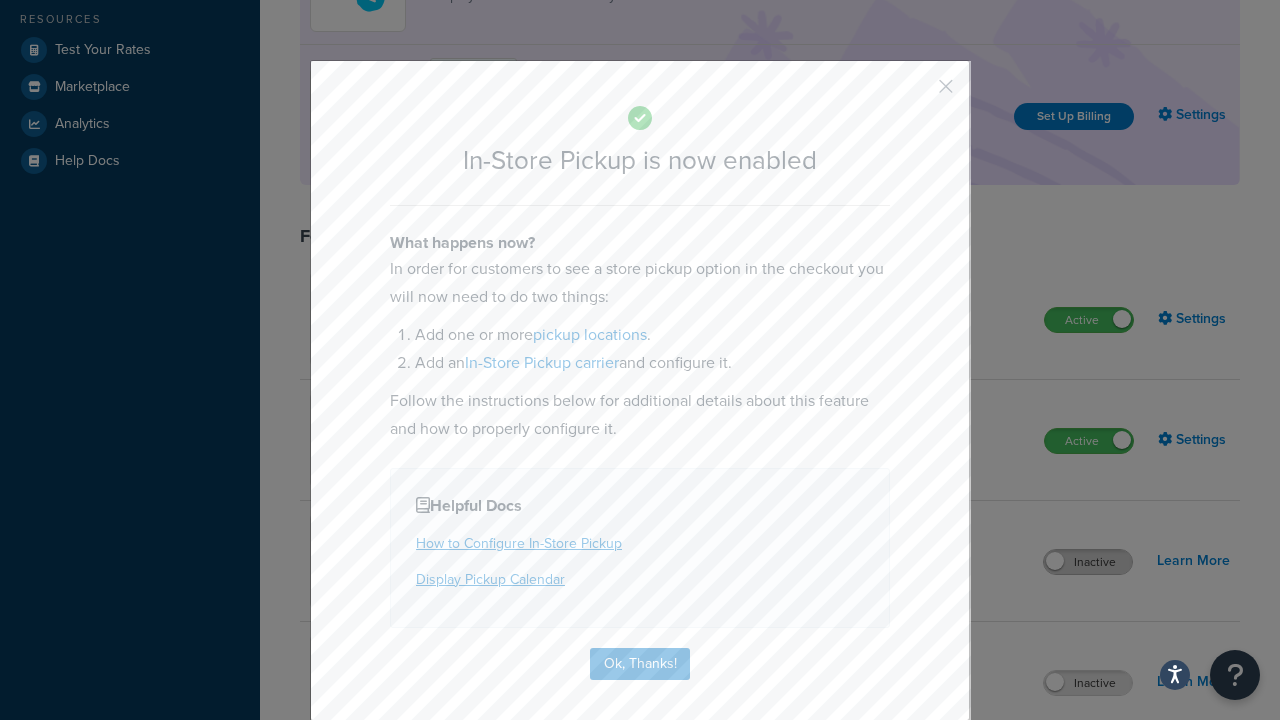 click at bounding box center (916, 93) 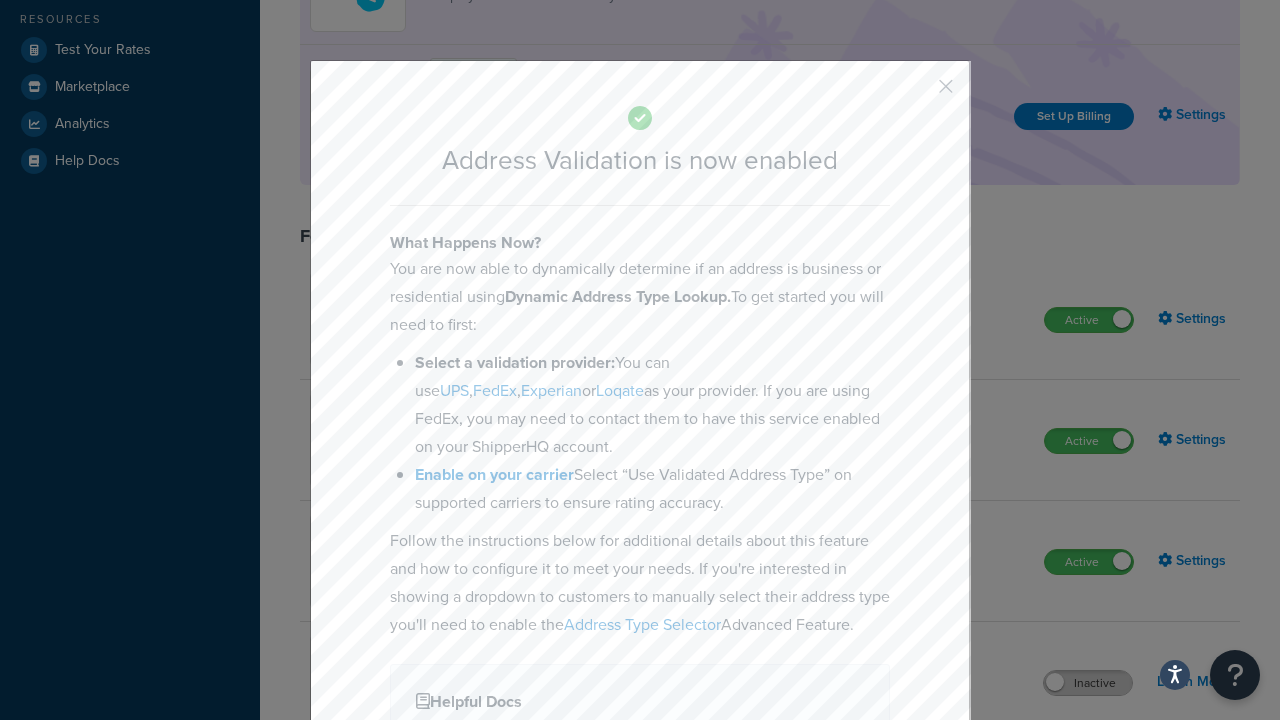 click at bounding box center [916, 93] 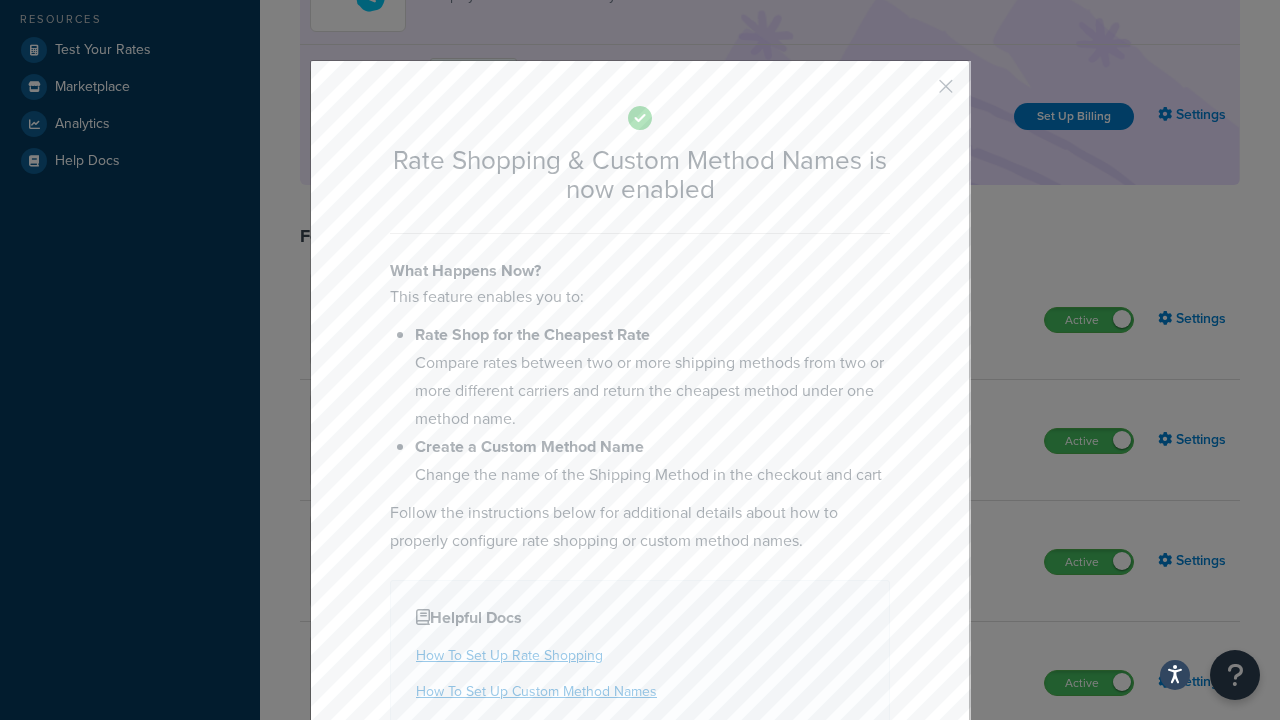 click at bounding box center [916, 93] 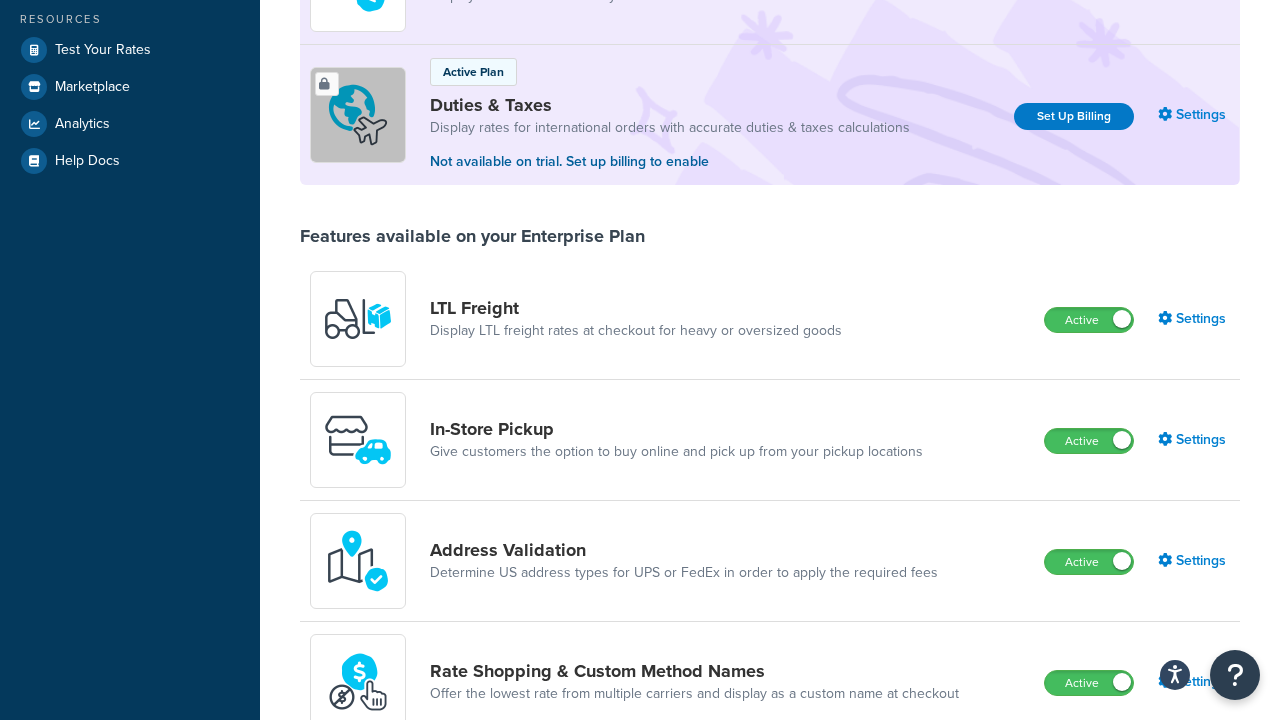 click on "Inactive" at bounding box center [1088, 804] 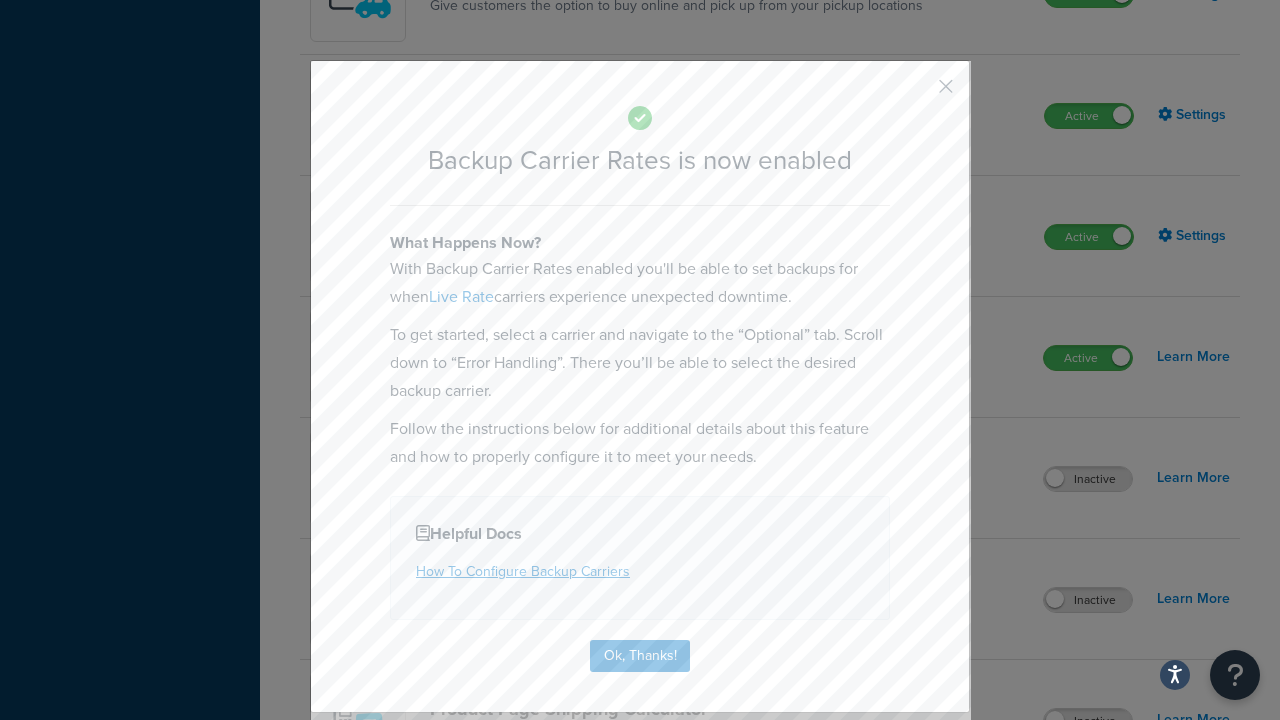 click at bounding box center (916, 93) 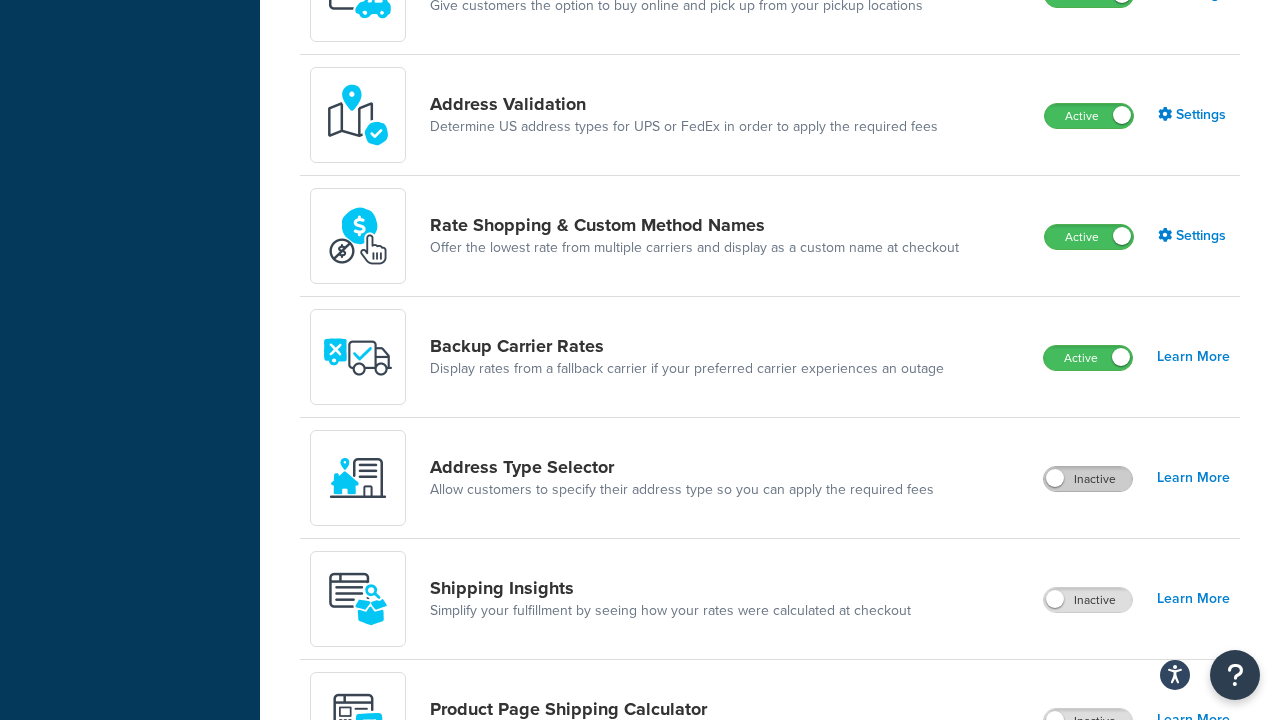 click on "Inactive" at bounding box center (1088, 479) 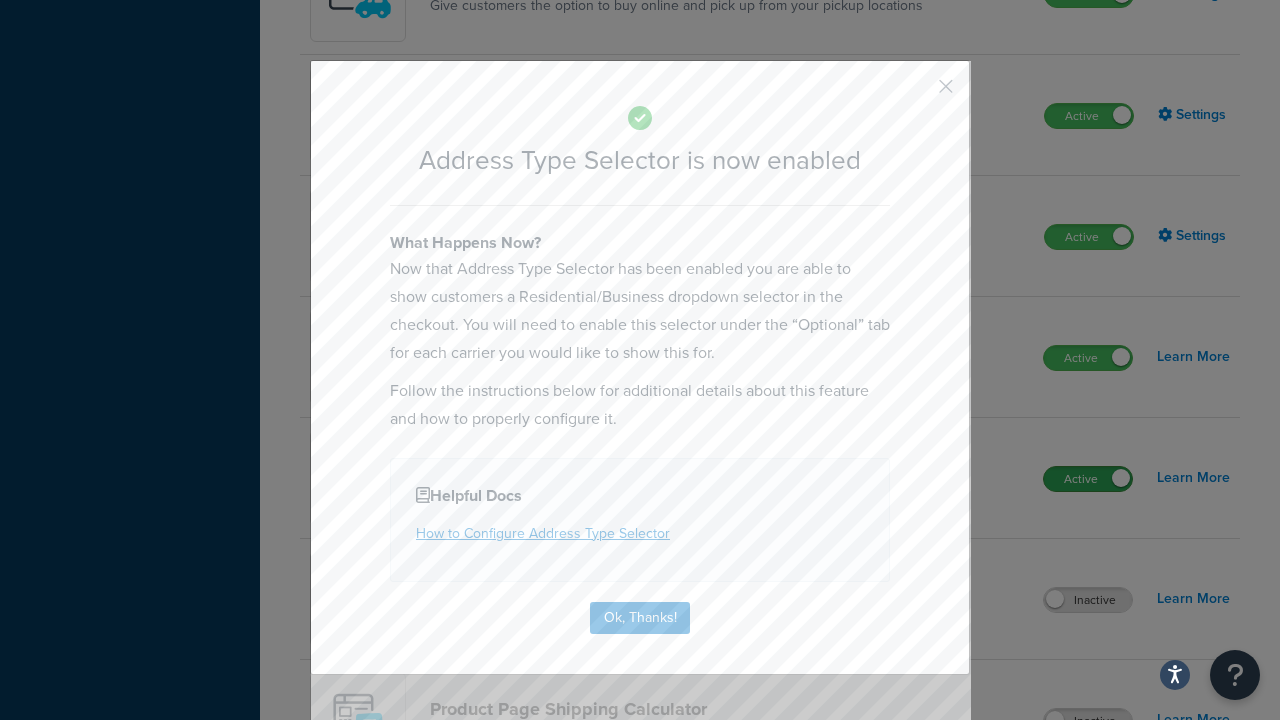 click at bounding box center [916, 93] 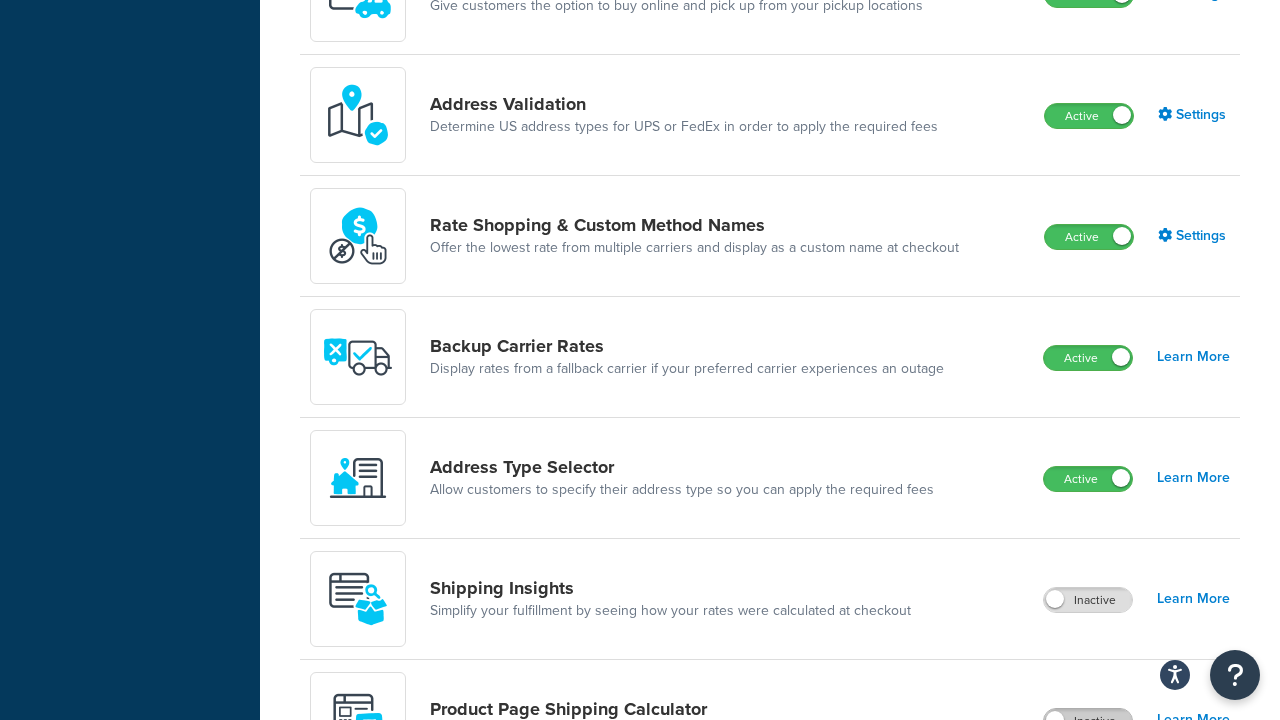 click on "Inactive" at bounding box center (1088, 721) 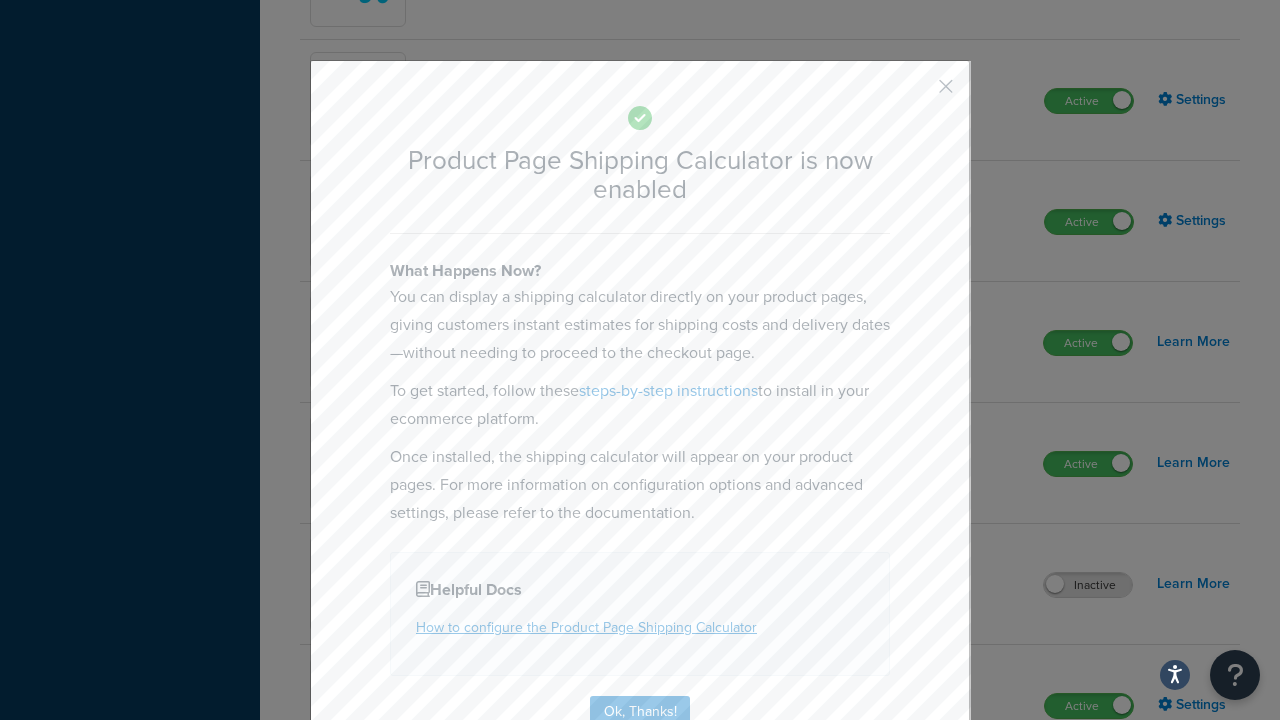 click at bounding box center [916, 93] 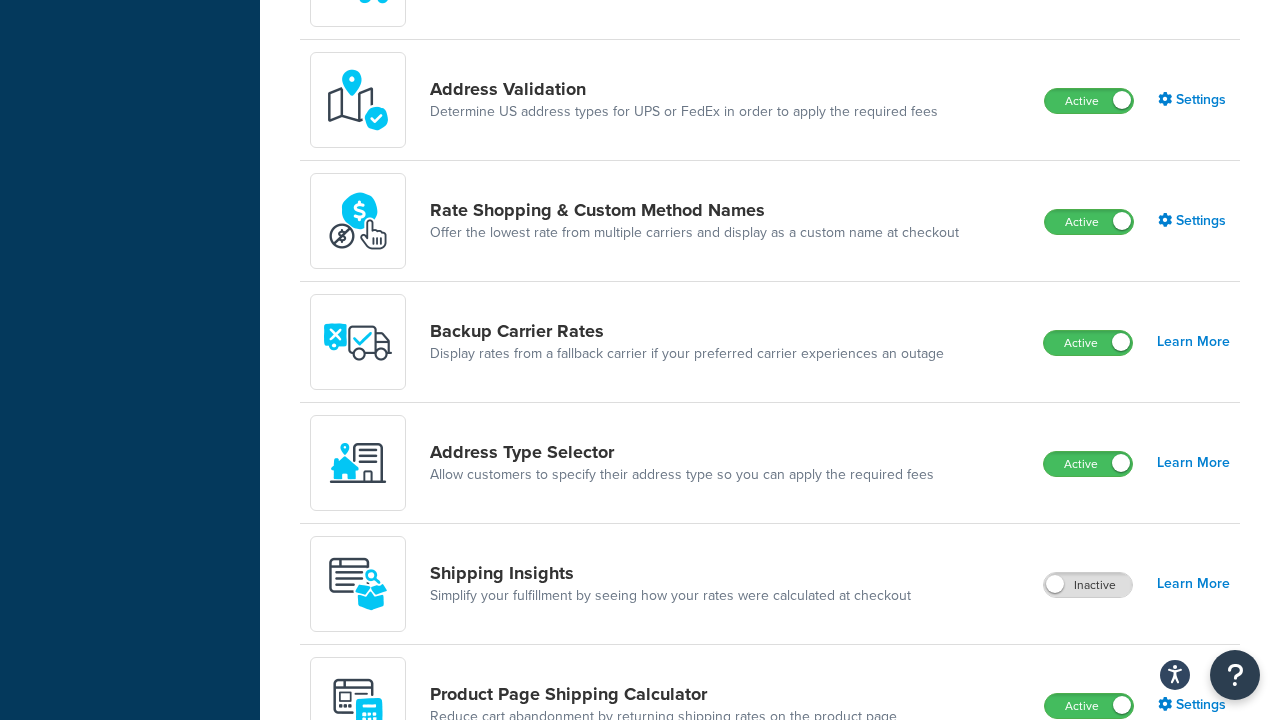 click on "Inactive" at bounding box center (1088, 827) 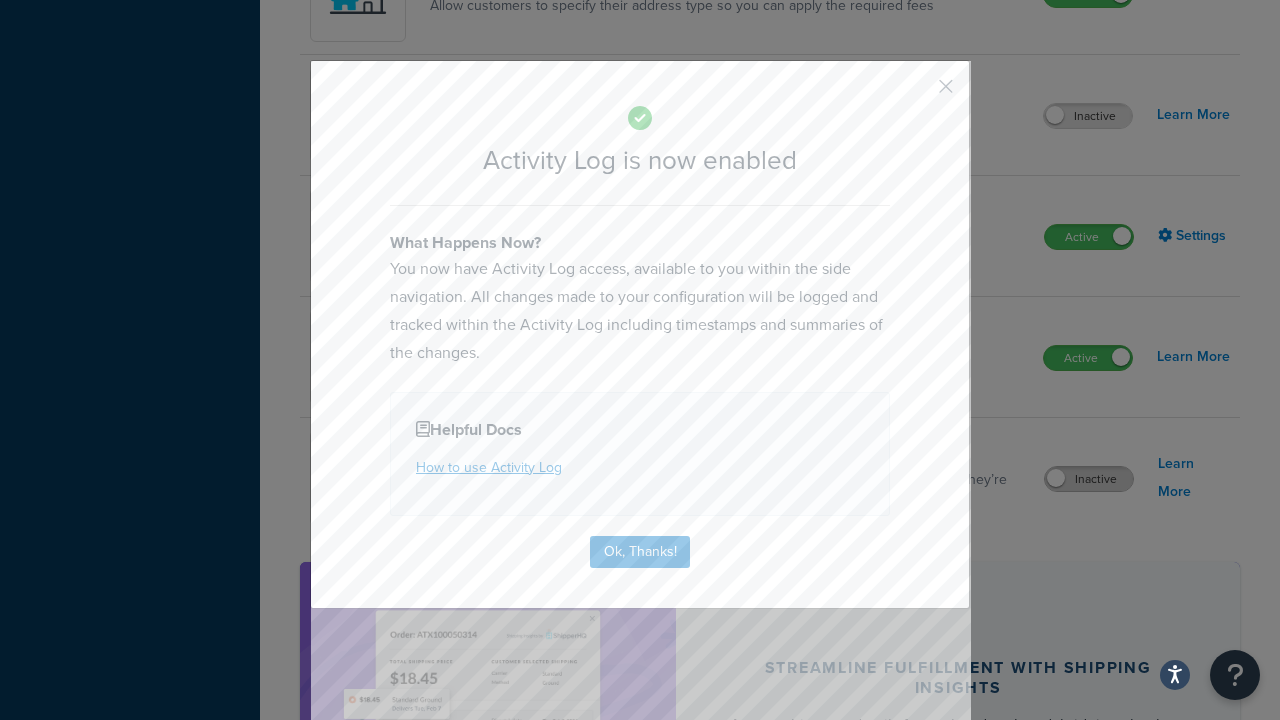 click at bounding box center [916, 93] 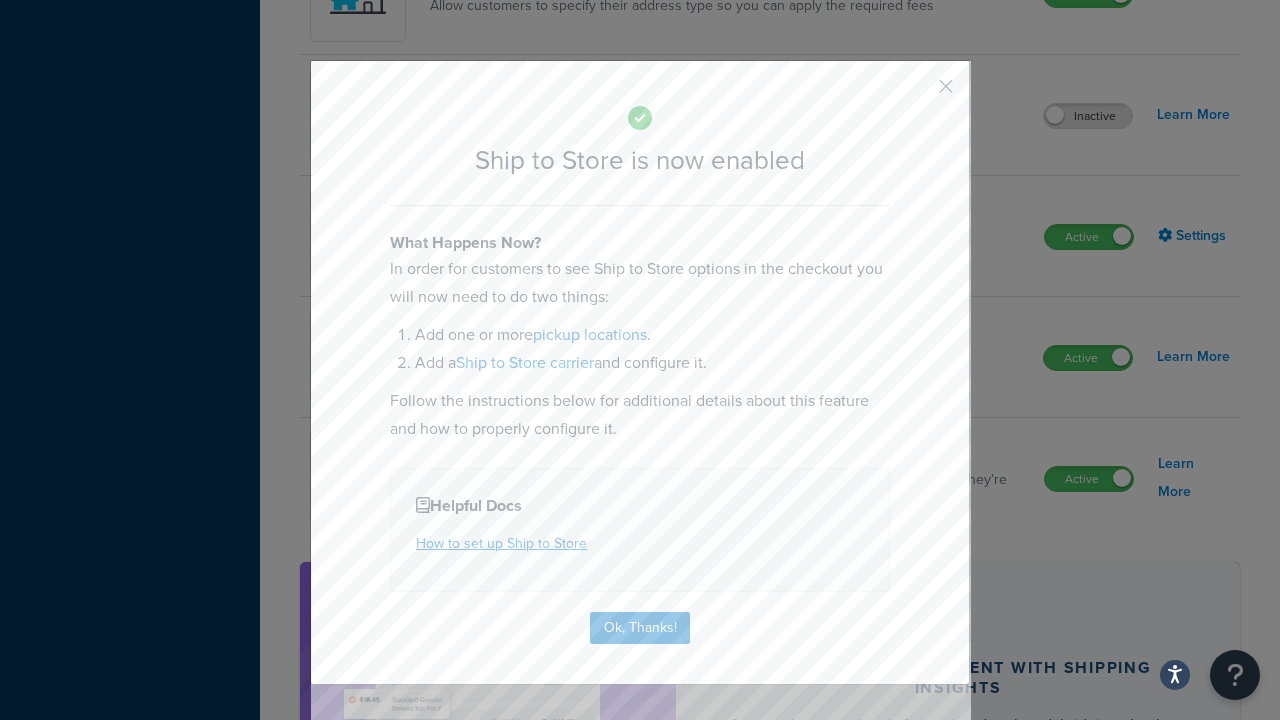 click at bounding box center [916, 93] 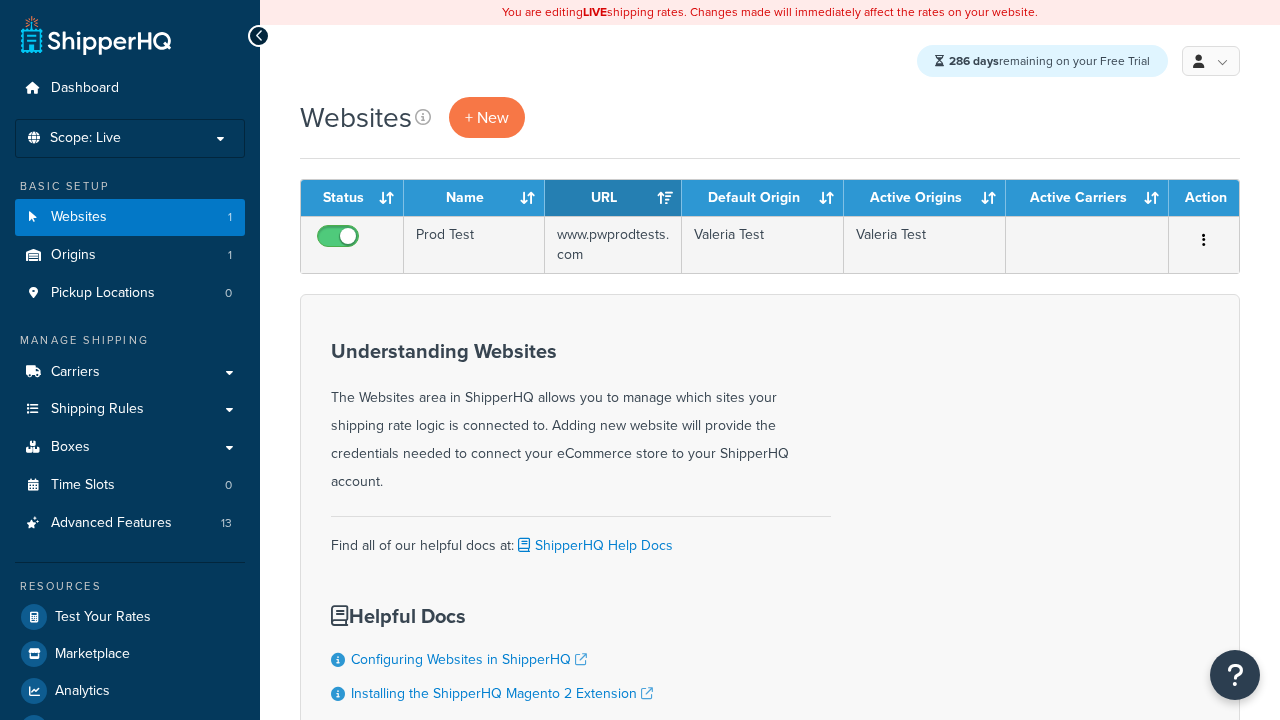 scroll, scrollTop: 0, scrollLeft: 0, axis: both 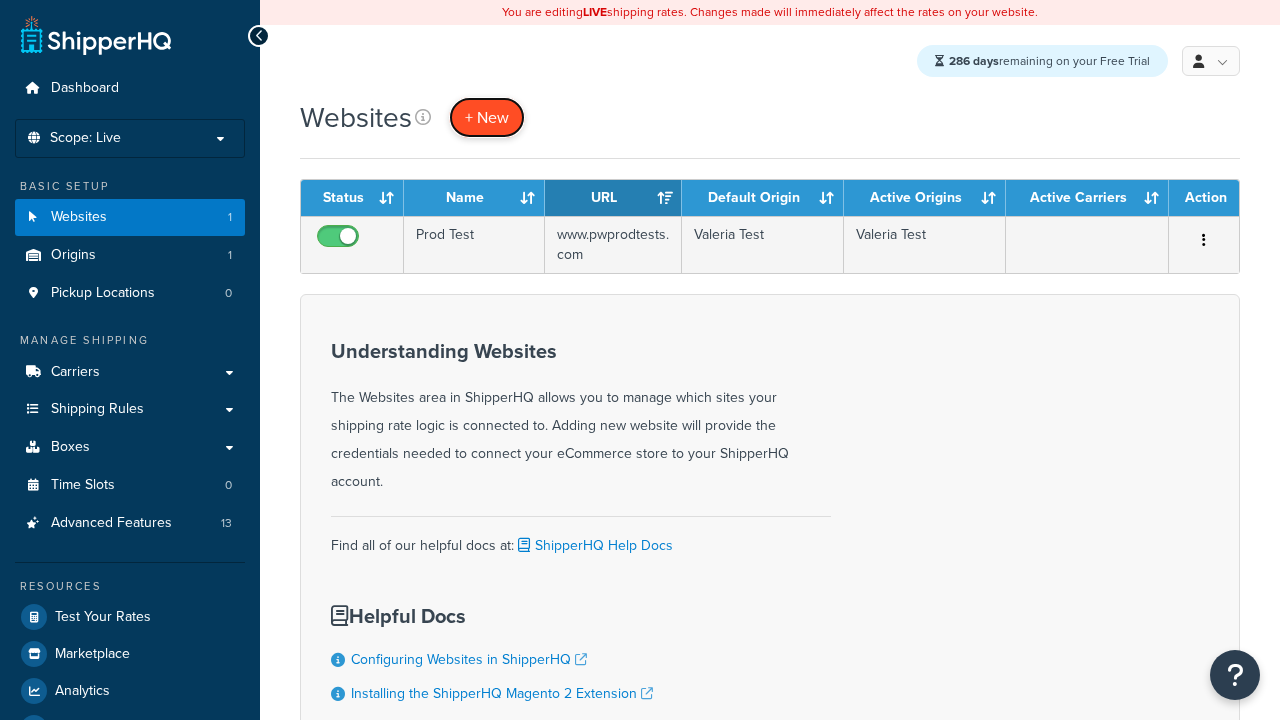 click on "+ New" at bounding box center [487, 117] 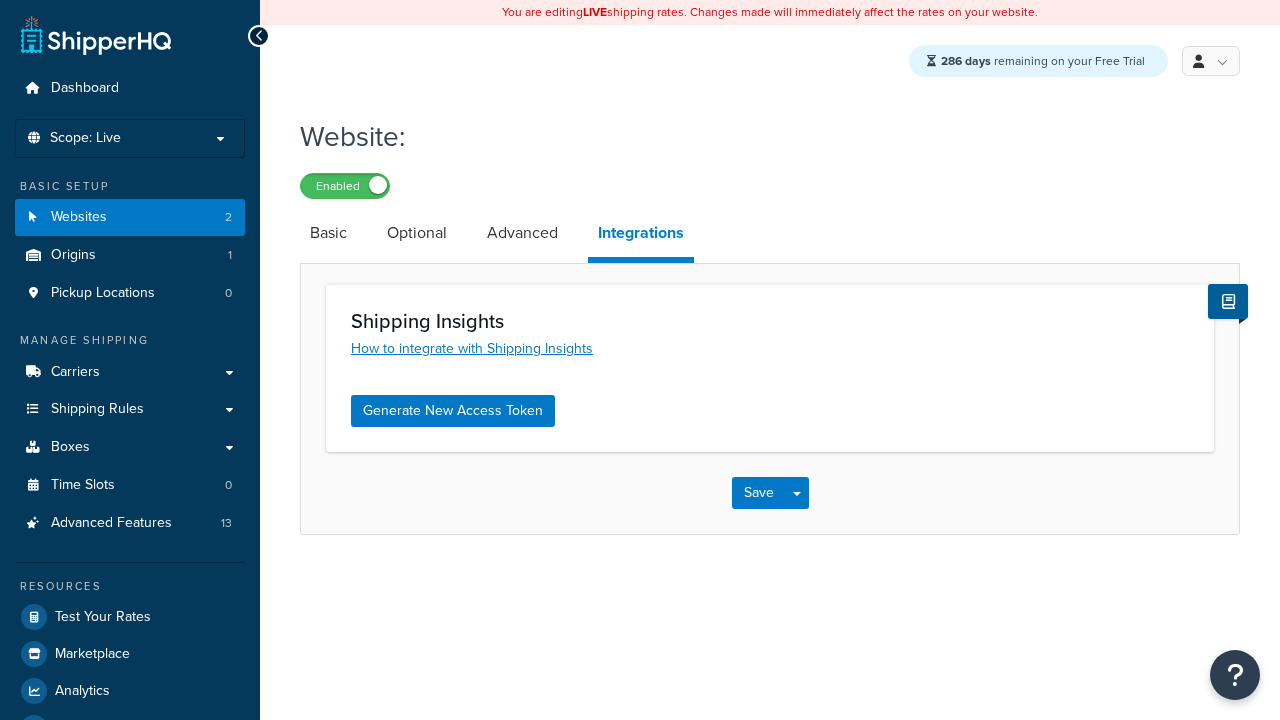 scroll, scrollTop: 0, scrollLeft: 0, axis: both 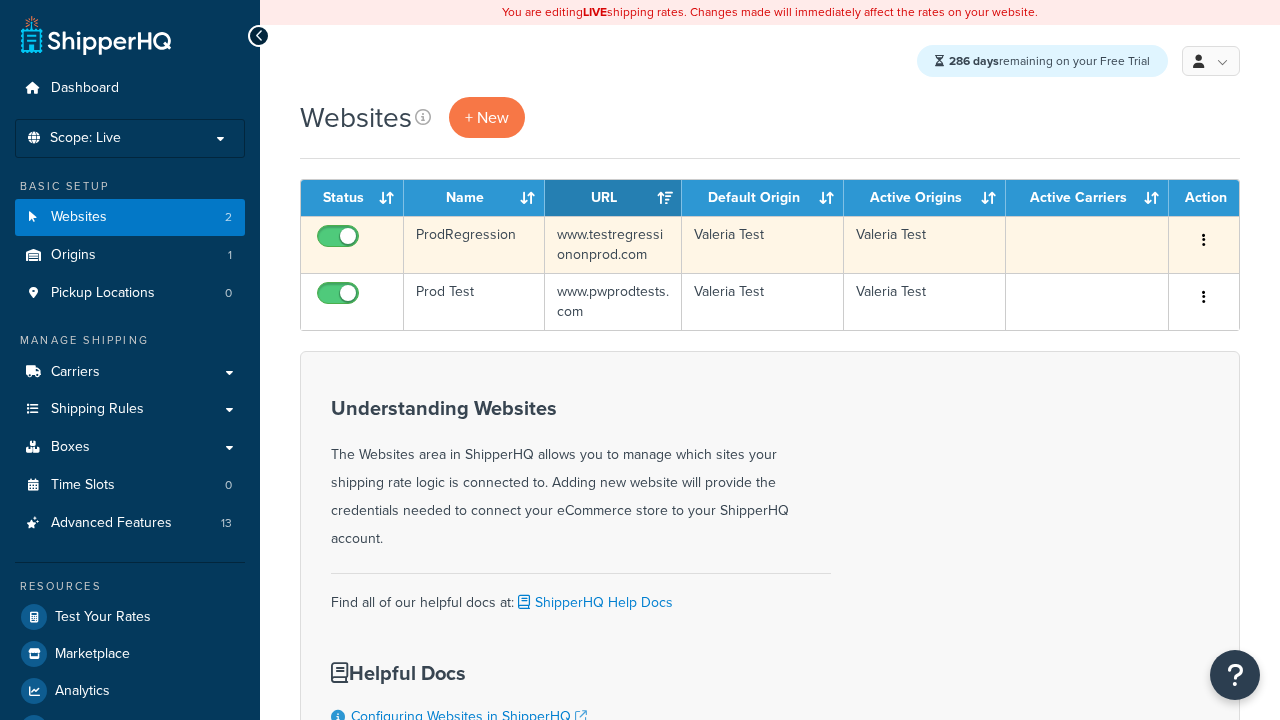 click at bounding box center [1204, 240] 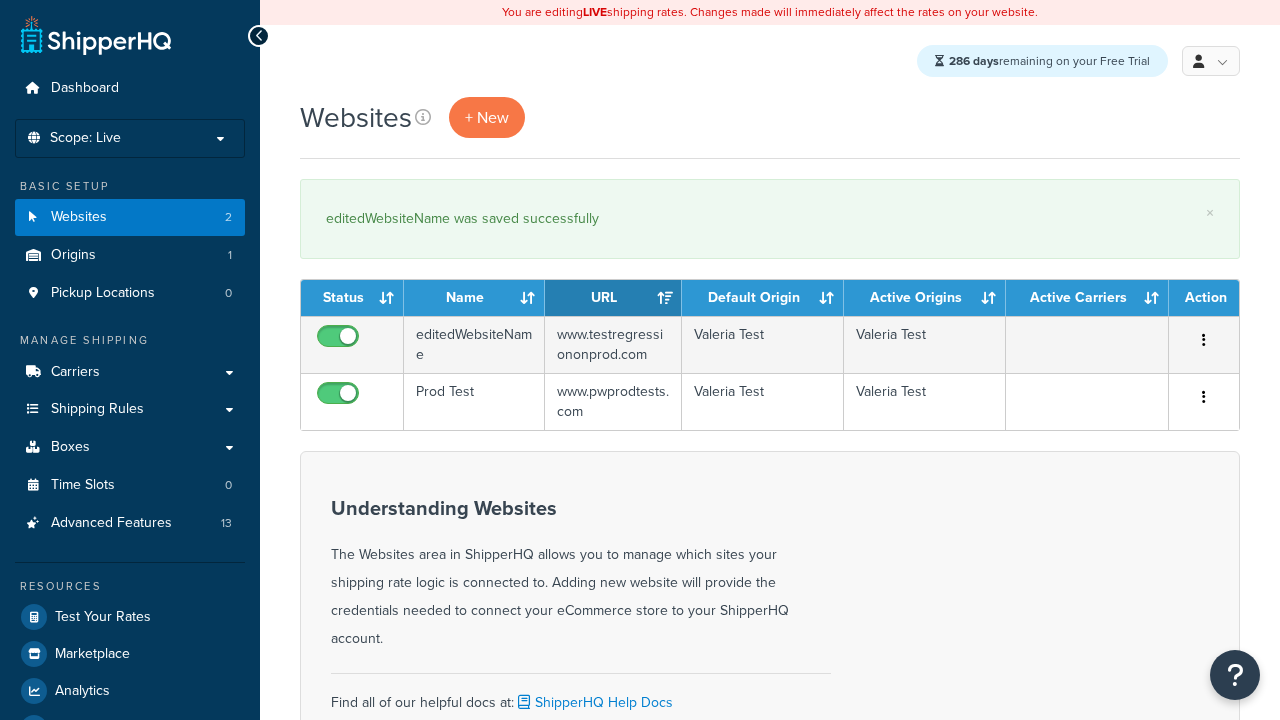 scroll, scrollTop: 0, scrollLeft: 0, axis: both 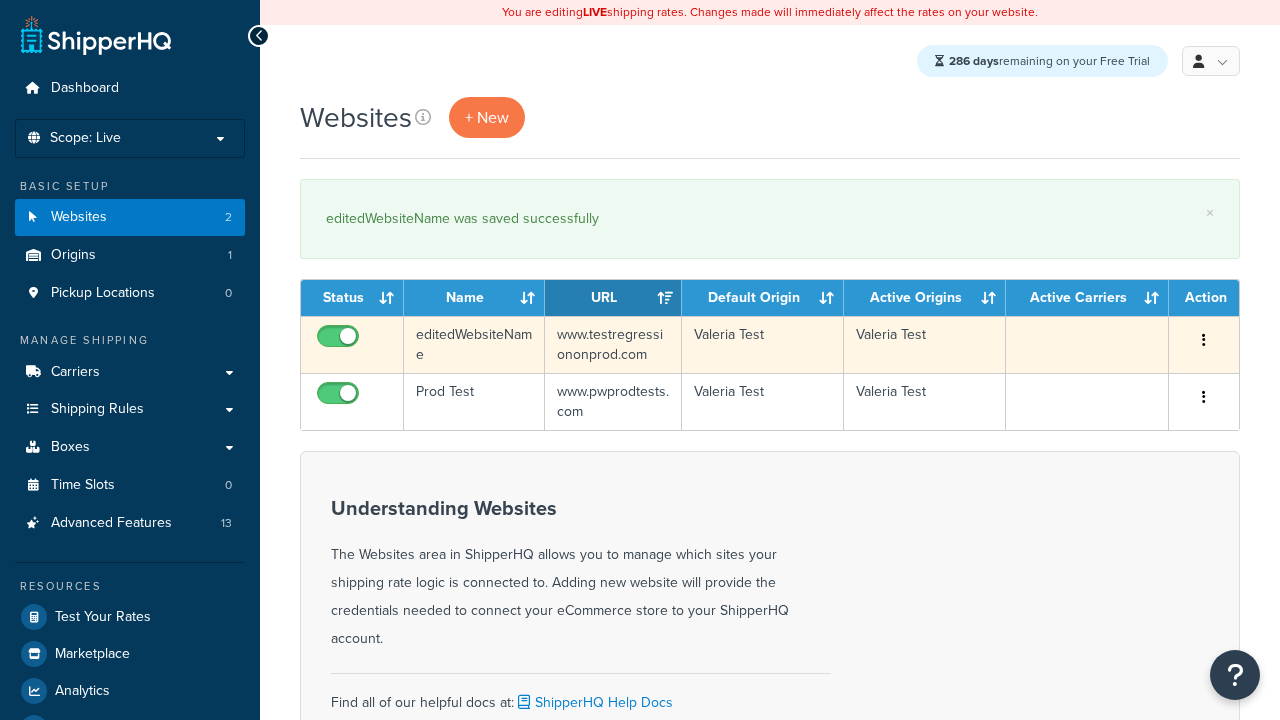 click at bounding box center (1204, 340) 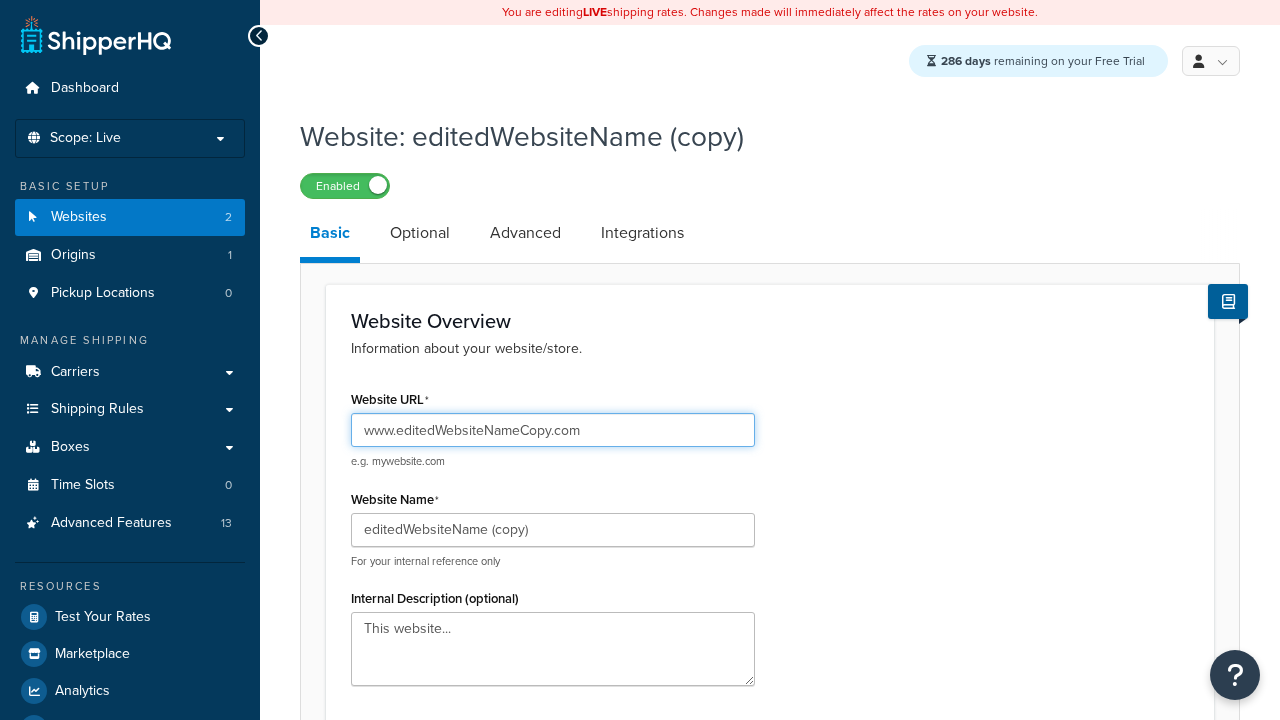 scroll, scrollTop: 708, scrollLeft: 0, axis: vertical 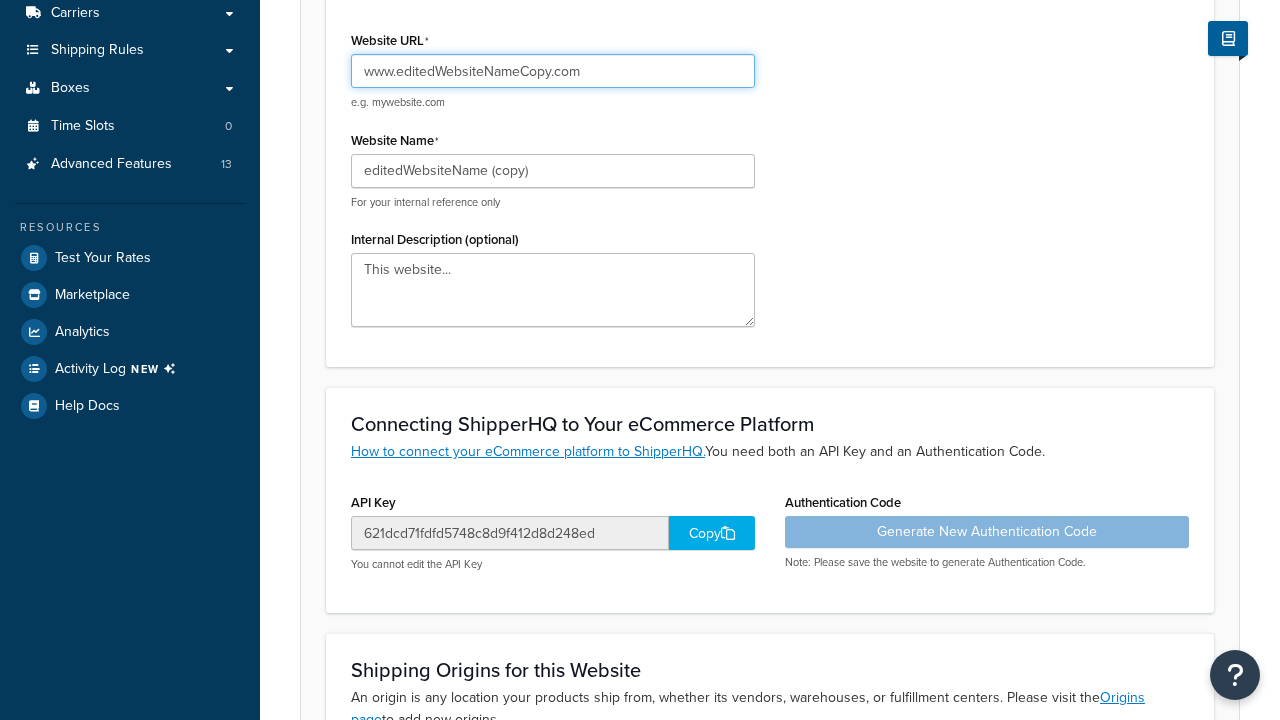 type on "www.editedWebsiteNameCopy.com" 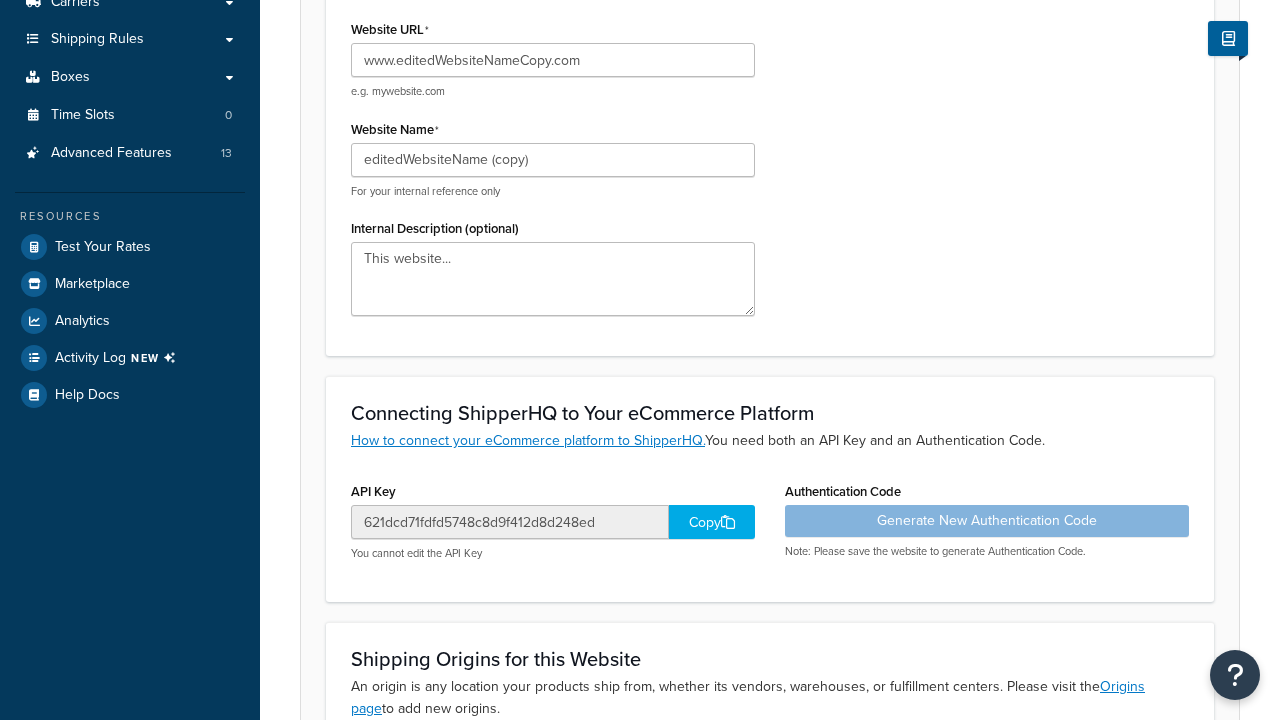 click on "Save" at bounding box center [759, 914] 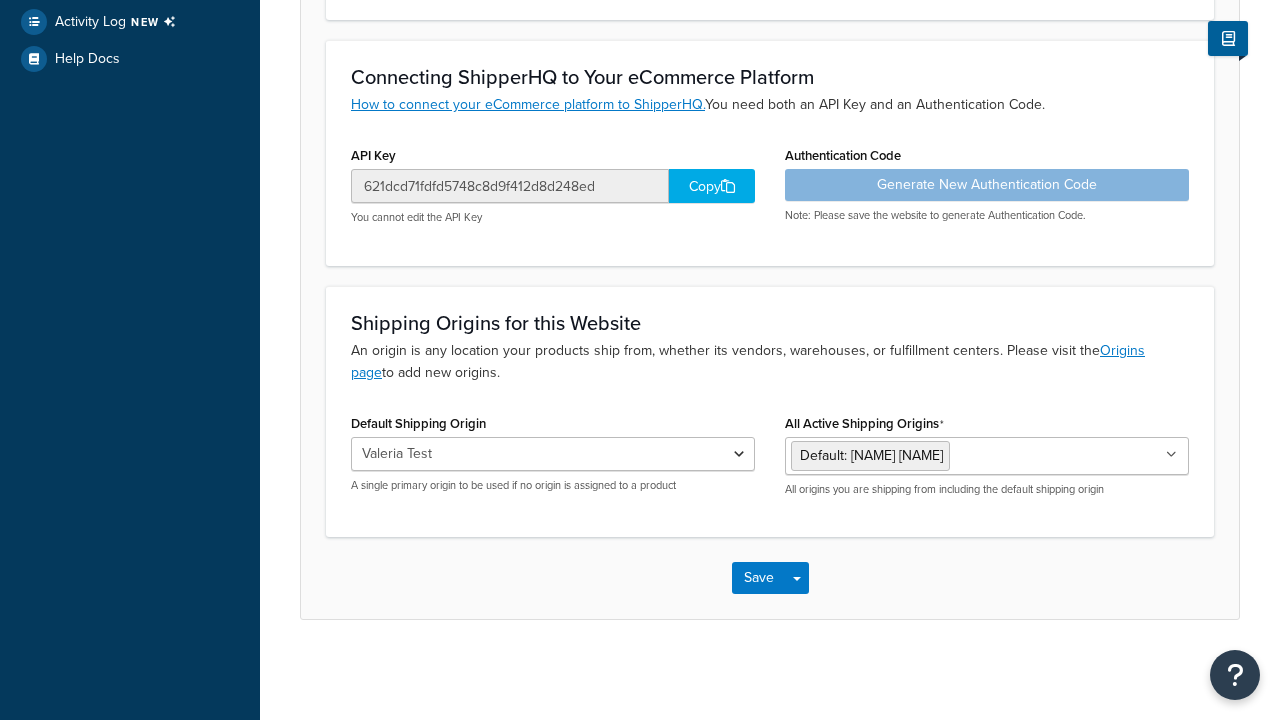 scroll, scrollTop: 0, scrollLeft: 0, axis: both 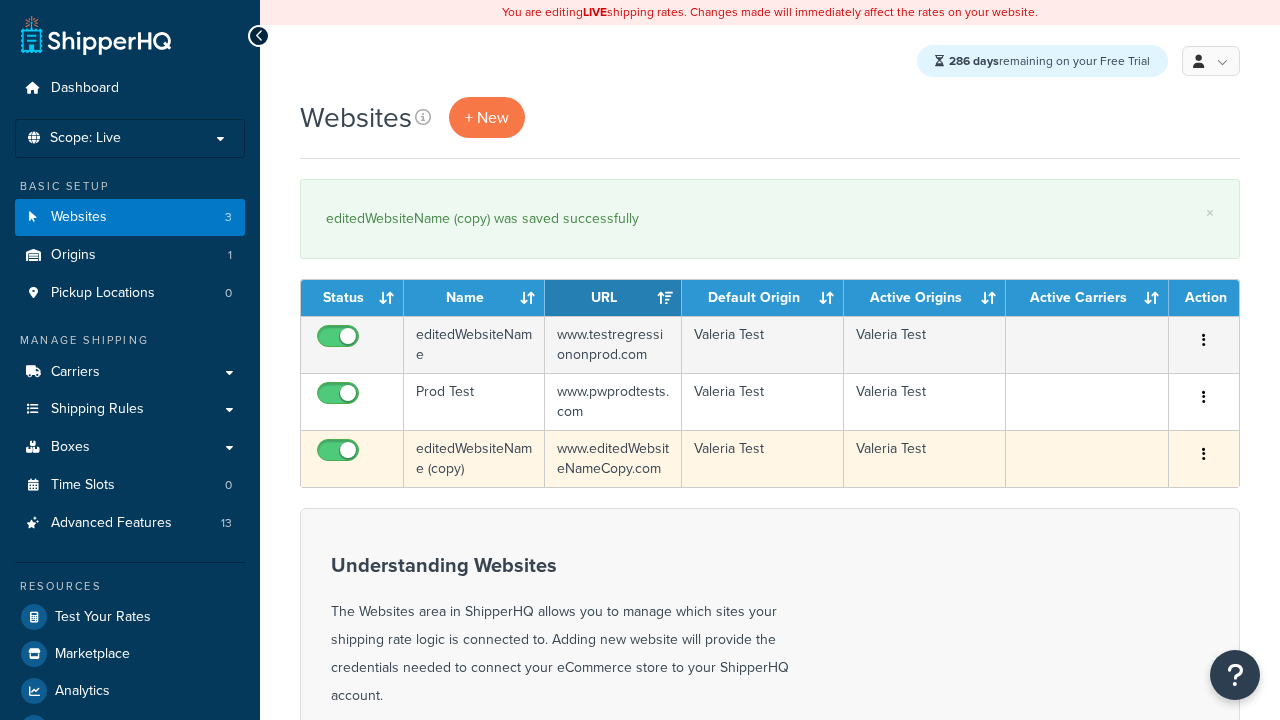click at bounding box center (1204, 454) 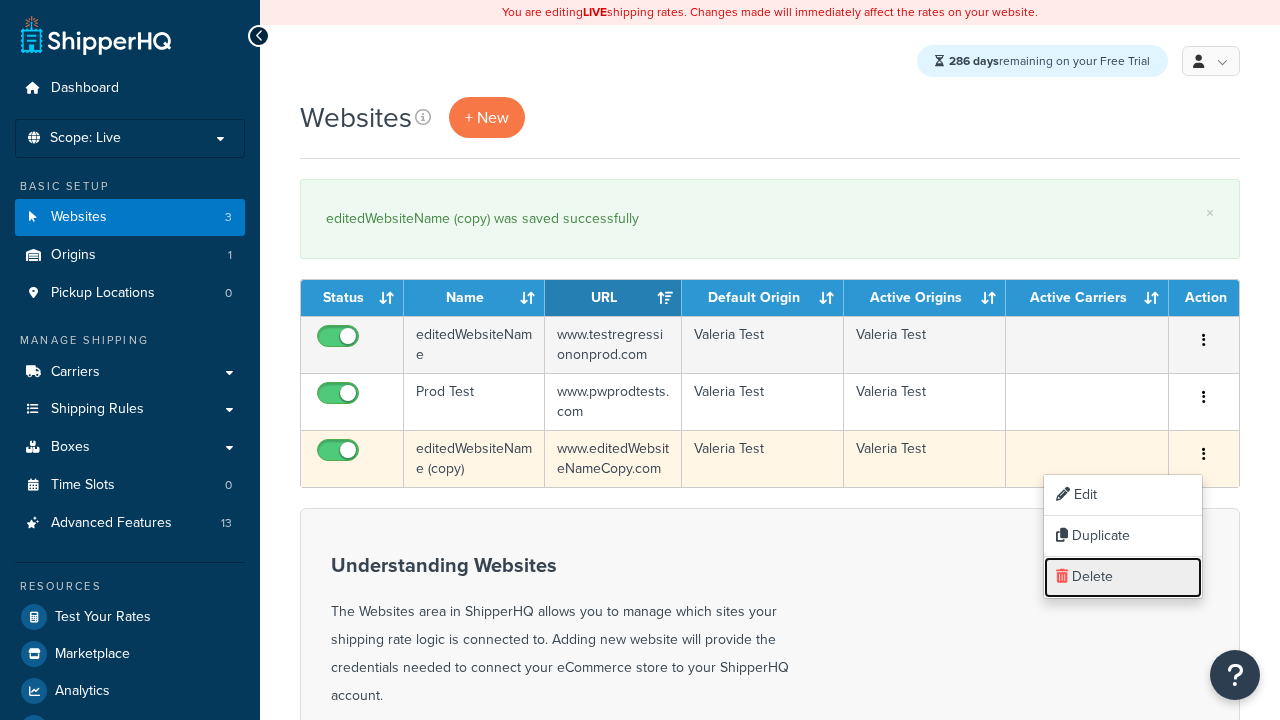 scroll, scrollTop: 0, scrollLeft: 0, axis: both 